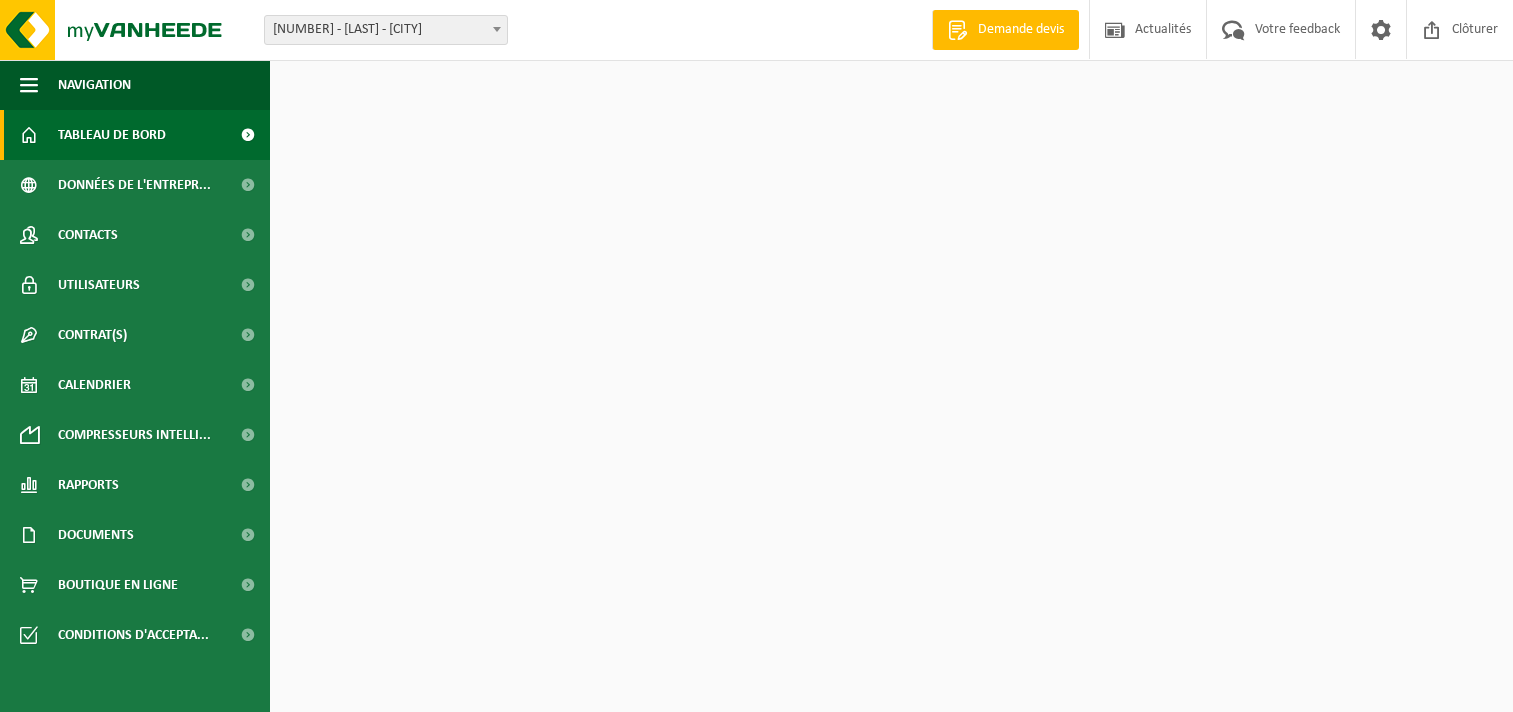 scroll, scrollTop: 0, scrollLeft: 0, axis: both 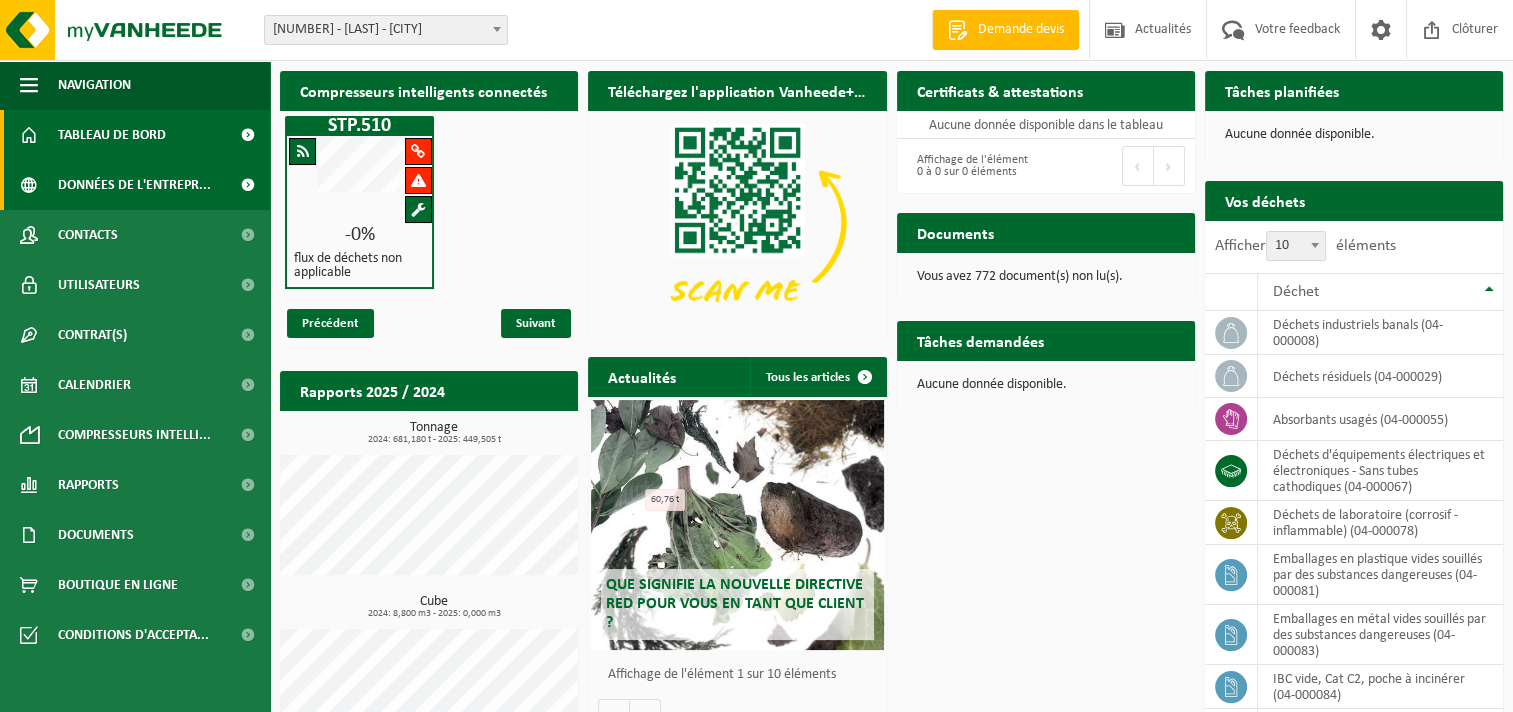 click on "Données de l'entrepr..." at bounding box center [134, 185] 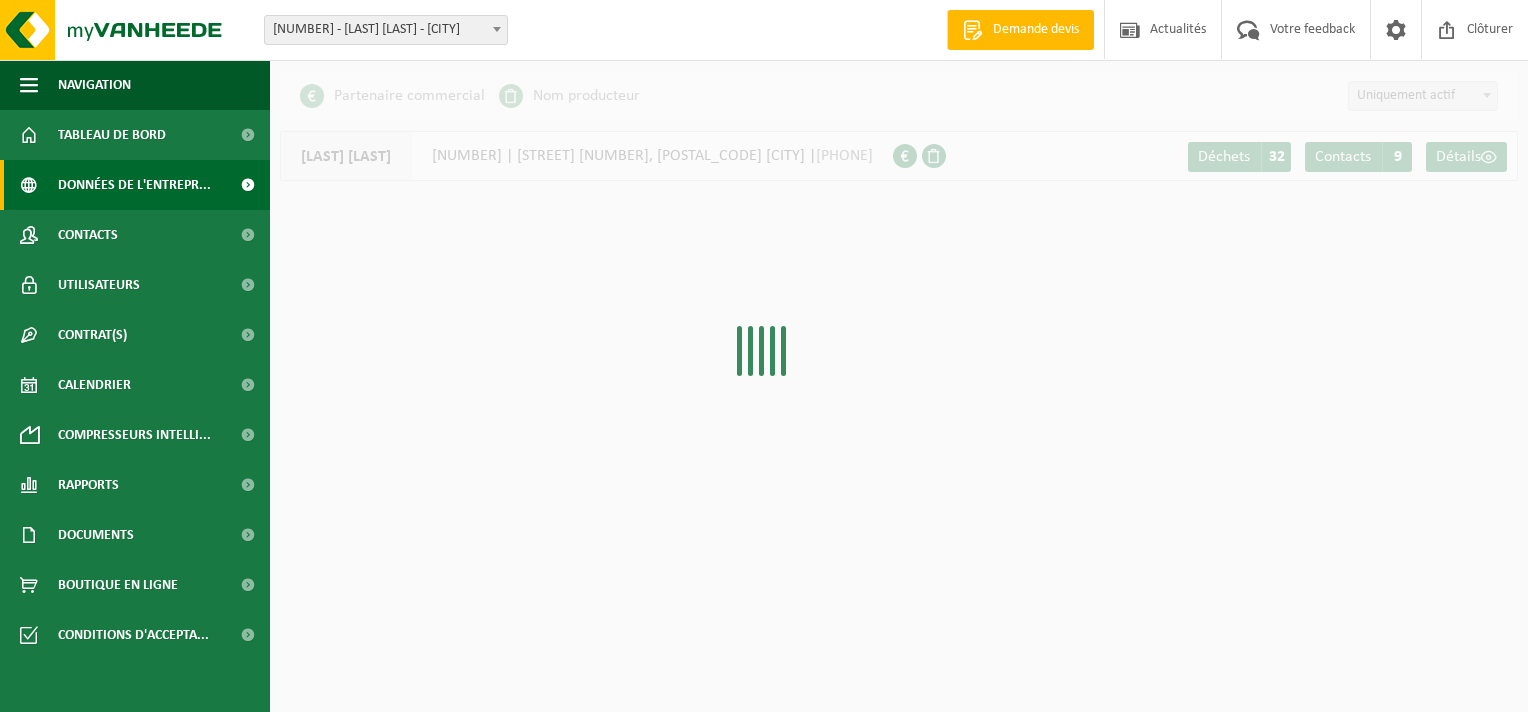 scroll, scrollTop: 0, scrollLeft: 0, axis: both 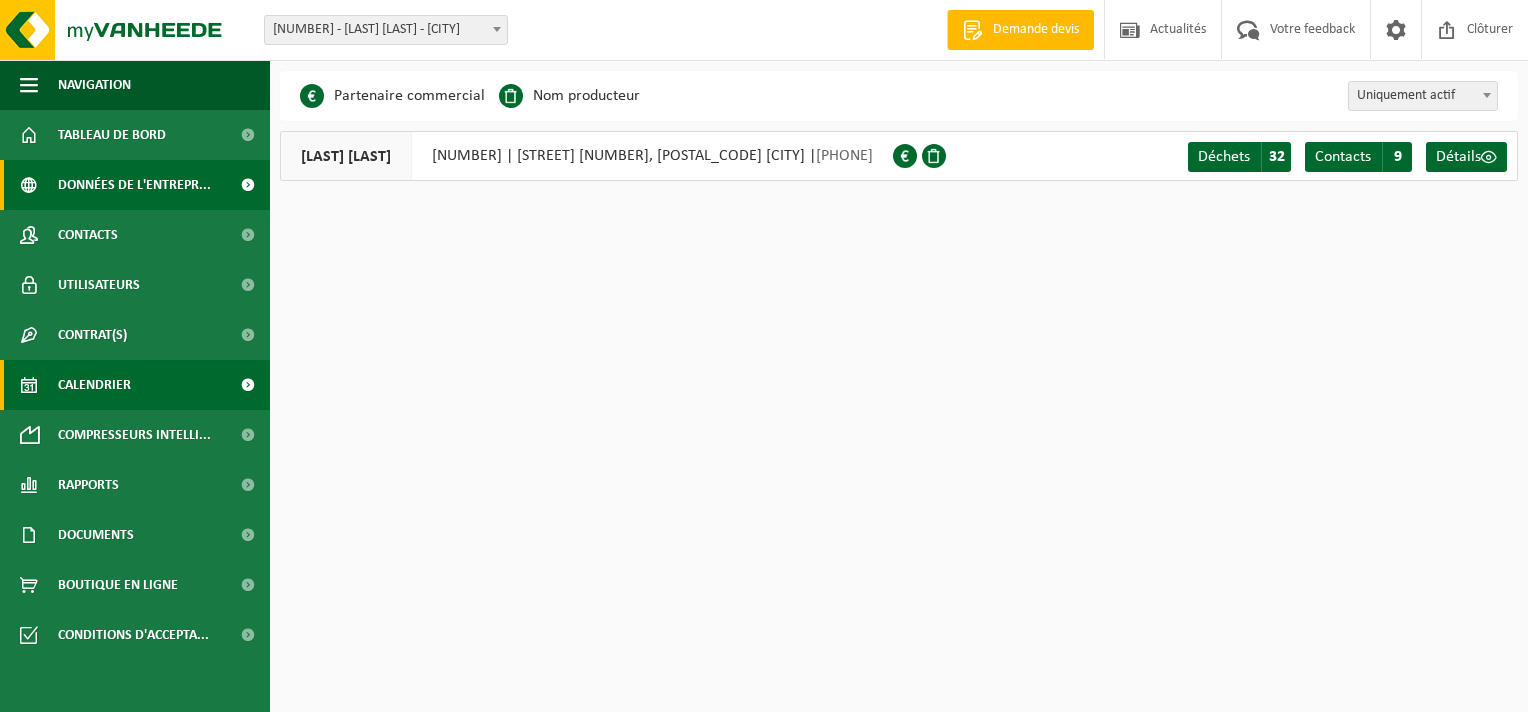 click on "Calendrier" at bounding box center (94, 385) 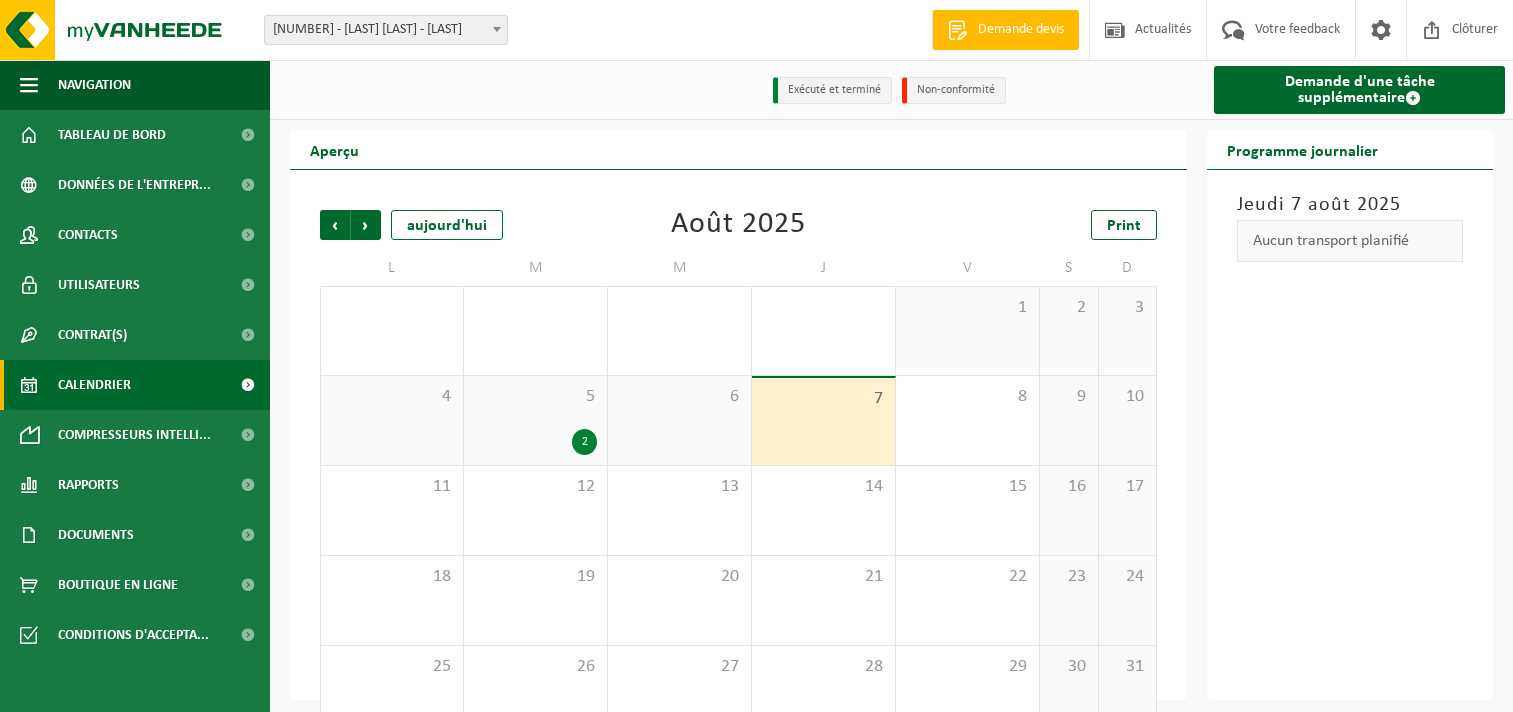 scroll, scrollTop: 0, scrollLeft: 0, axis: both 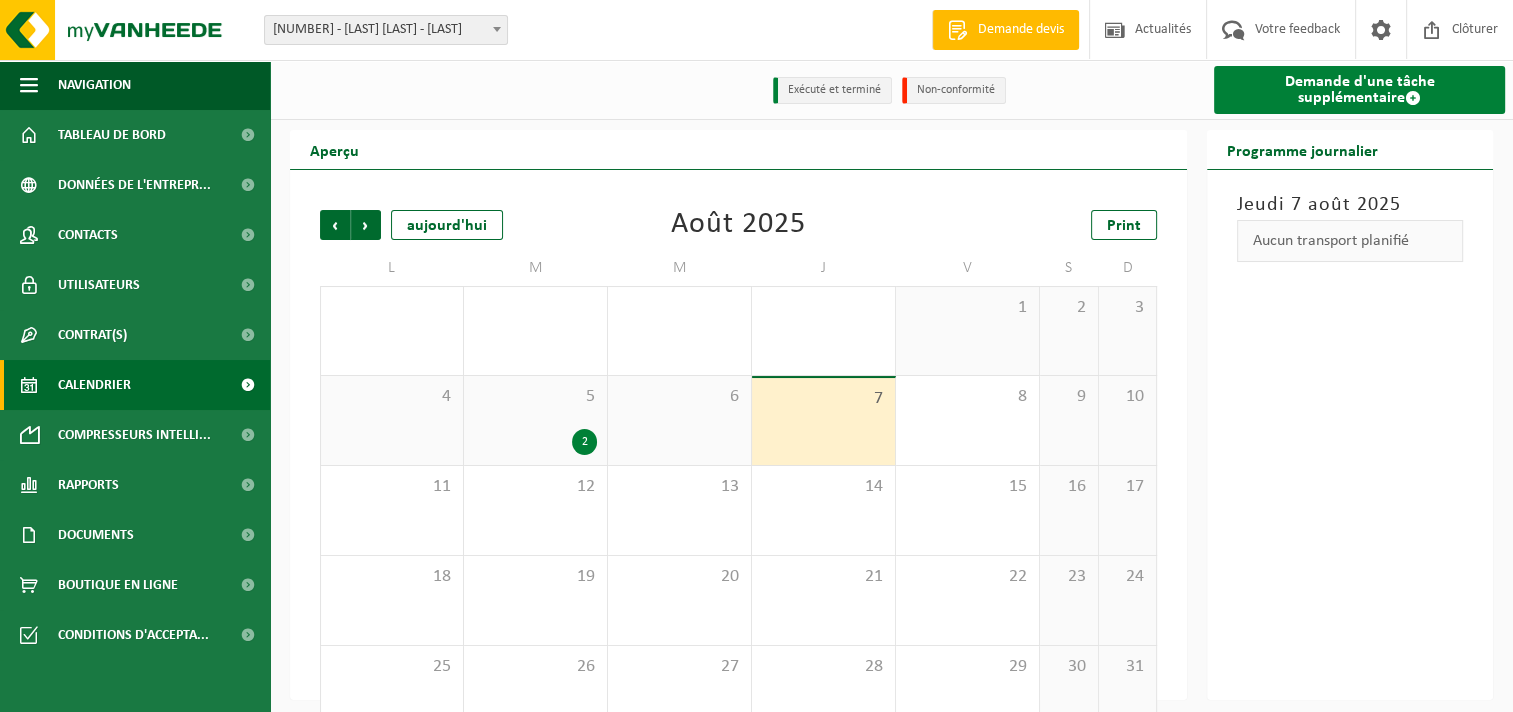 click on "Demande d'une tâche supplémentaire" at bounding box center [1359, 90] 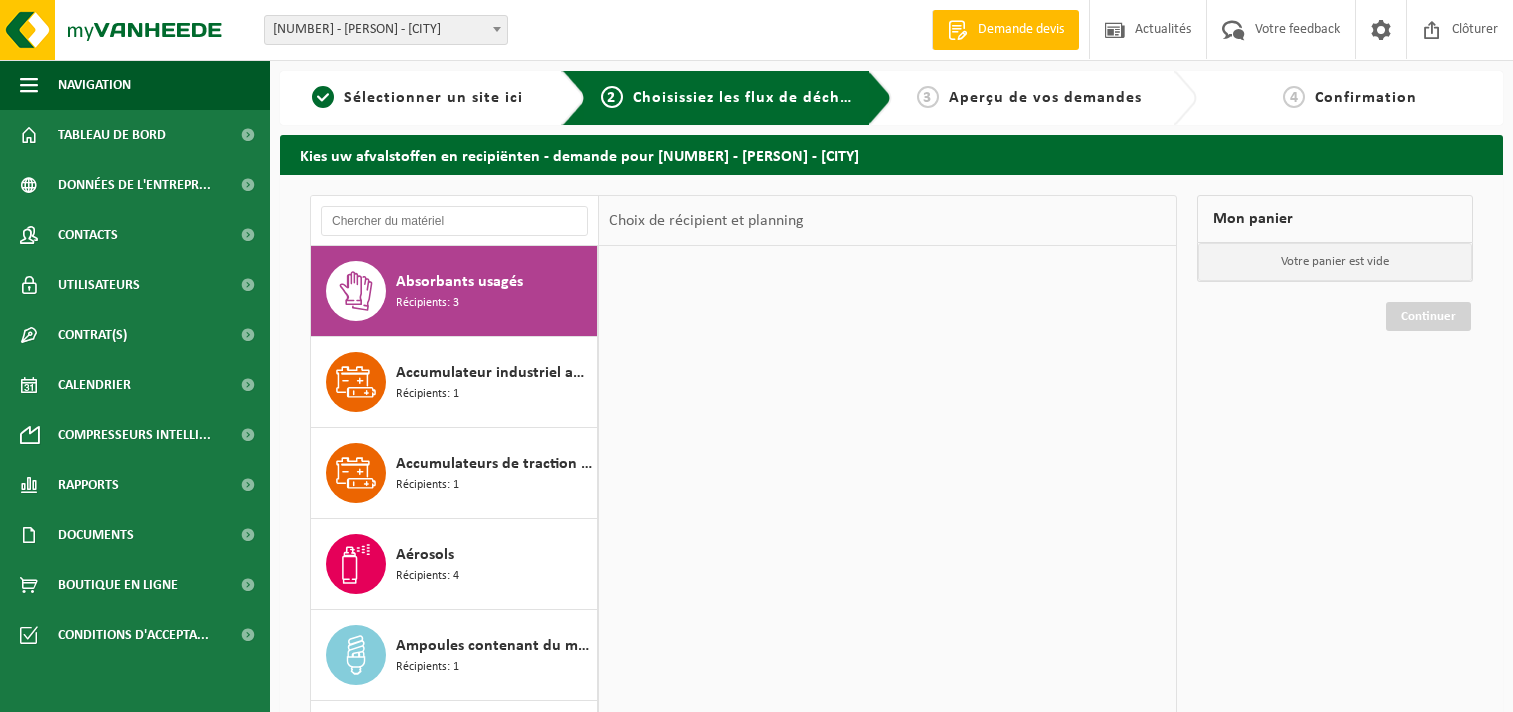 scroll, scrollTop: 0, scrollLeft: 0, axis: both 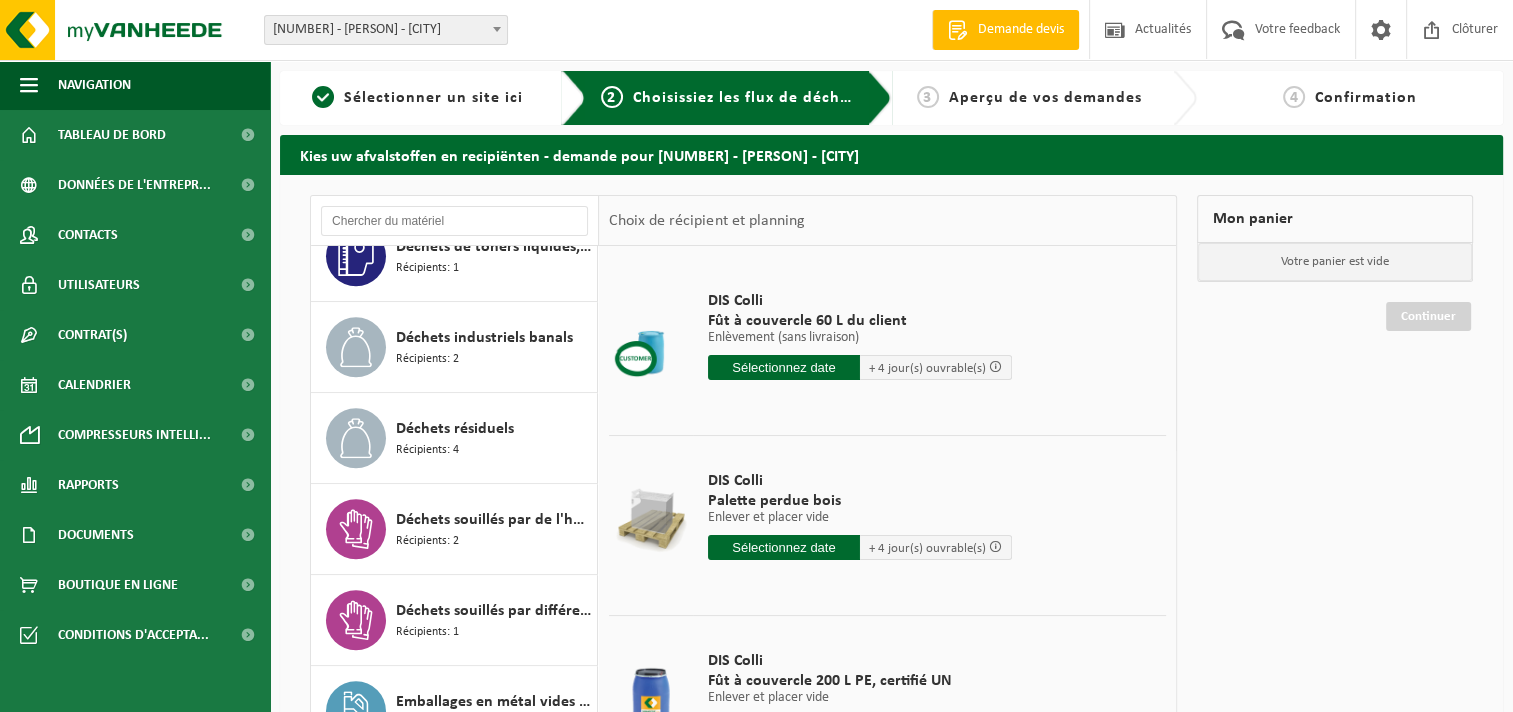 click on "Déchets résiduels" at bounding box center [455, 429] 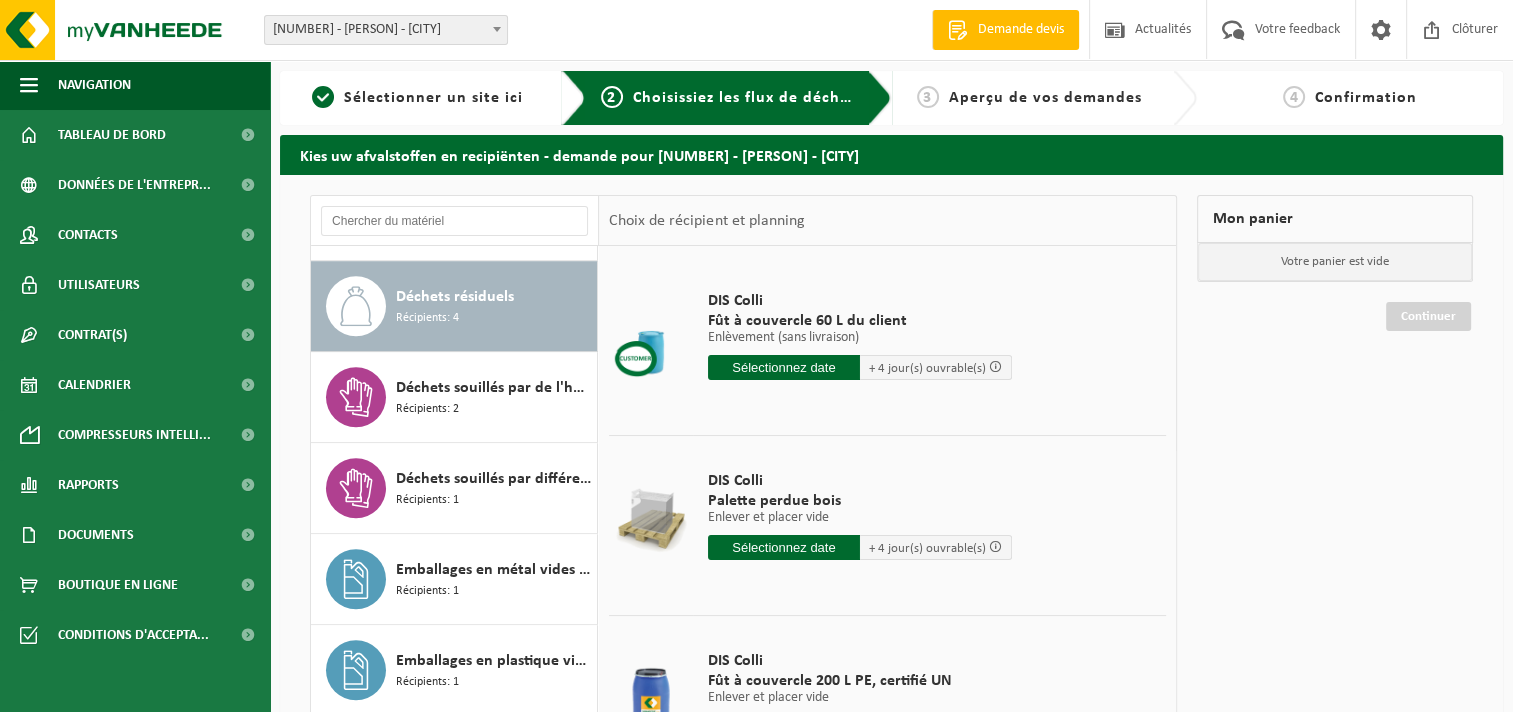 scroll, scrollTop: 1544, scrollLeft: 0, axis: vertical 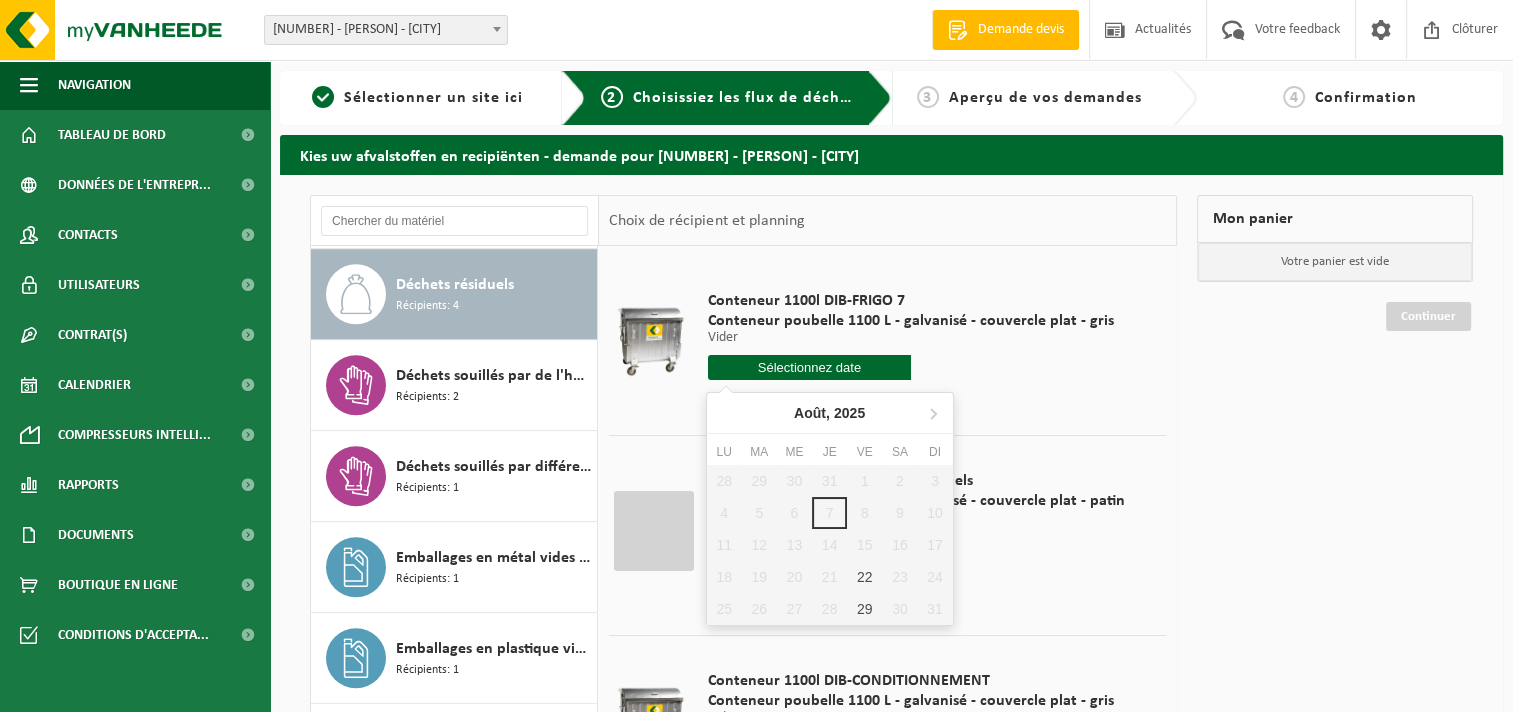 click at bounding box center [809, 367] 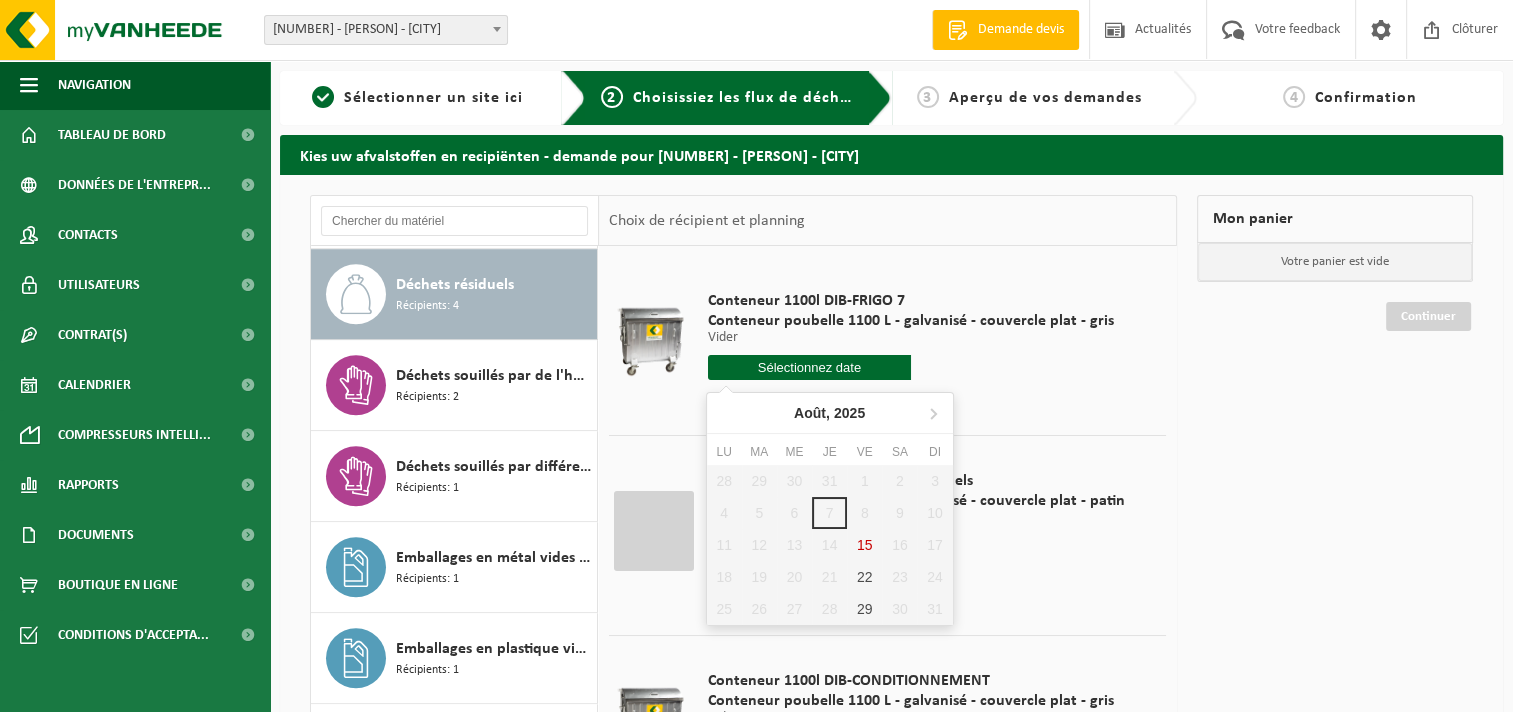 click on "28 29 30 31 1 2 3 4 5 6 7 8 9 10 11 12 13 14 15 16 17 18 19 20 21 22 23 24 25 26 27 28 29 30 31" at bounding box center [830, 545] 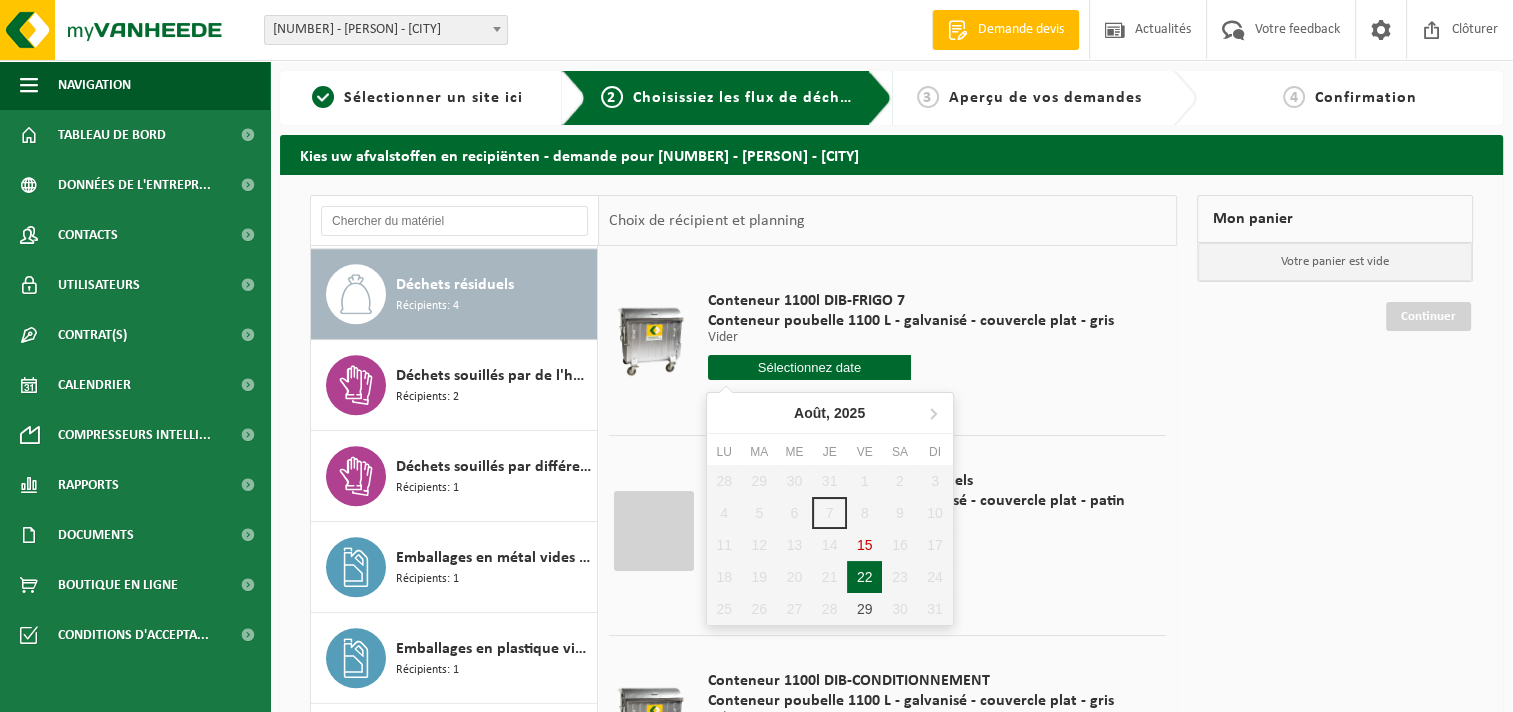 click on "22" at bounding box center [864, 577] 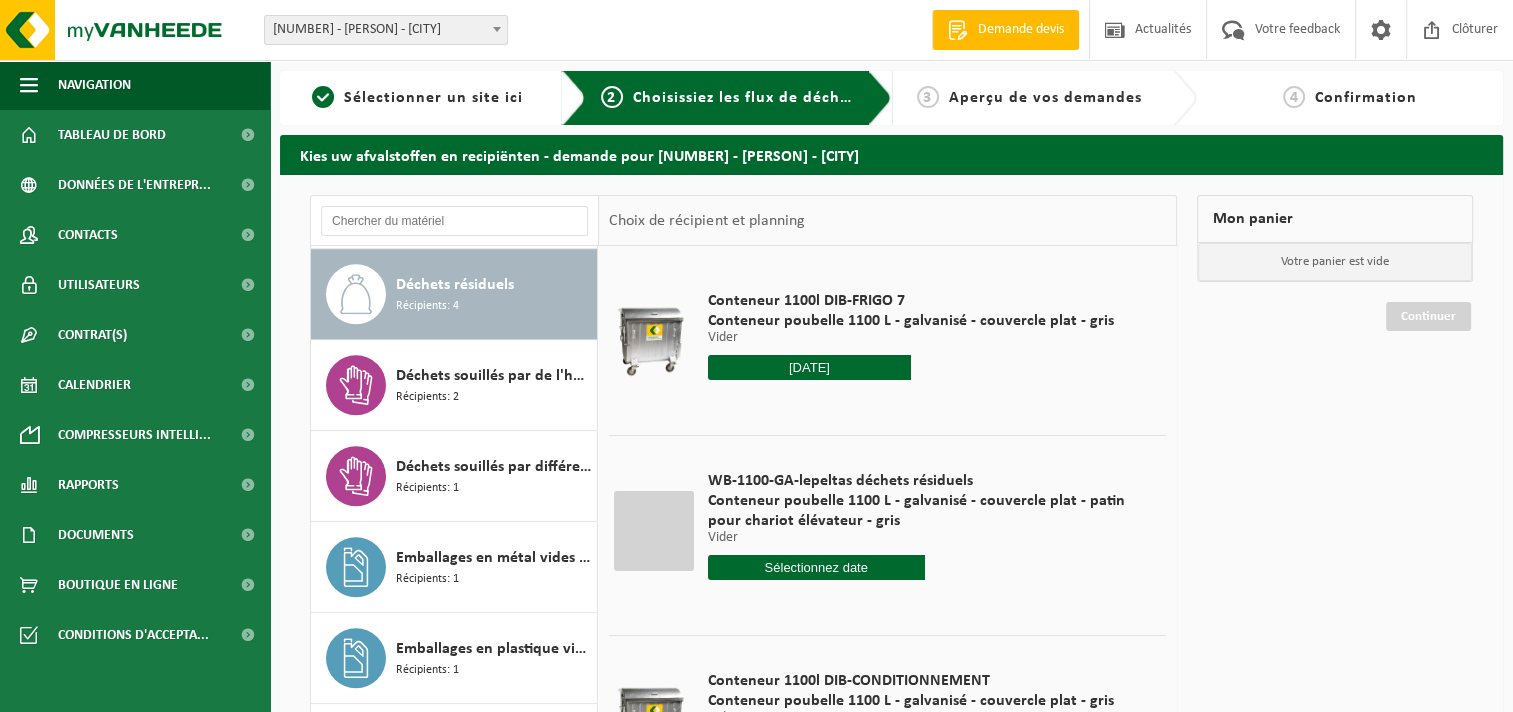 type on "à partir de 2025-08-22" 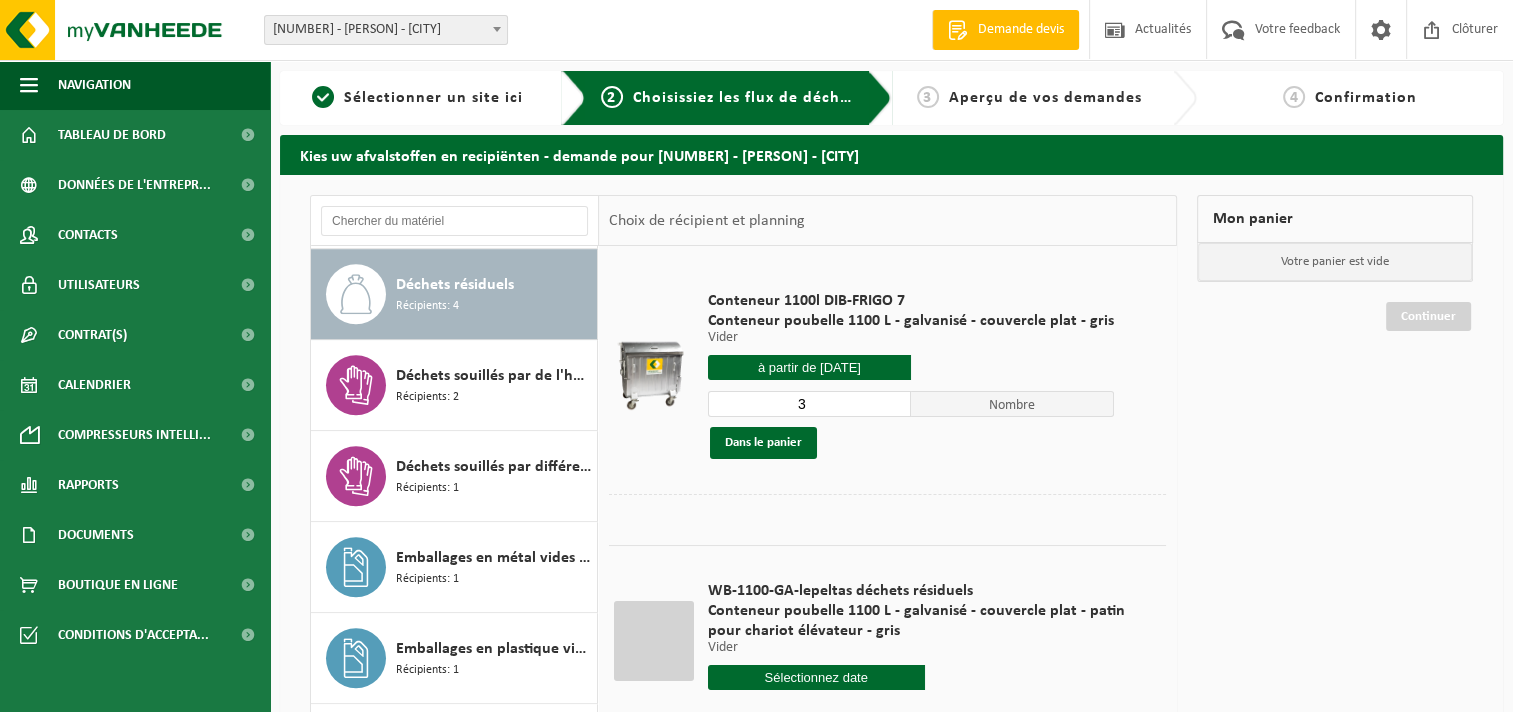 type on "3" 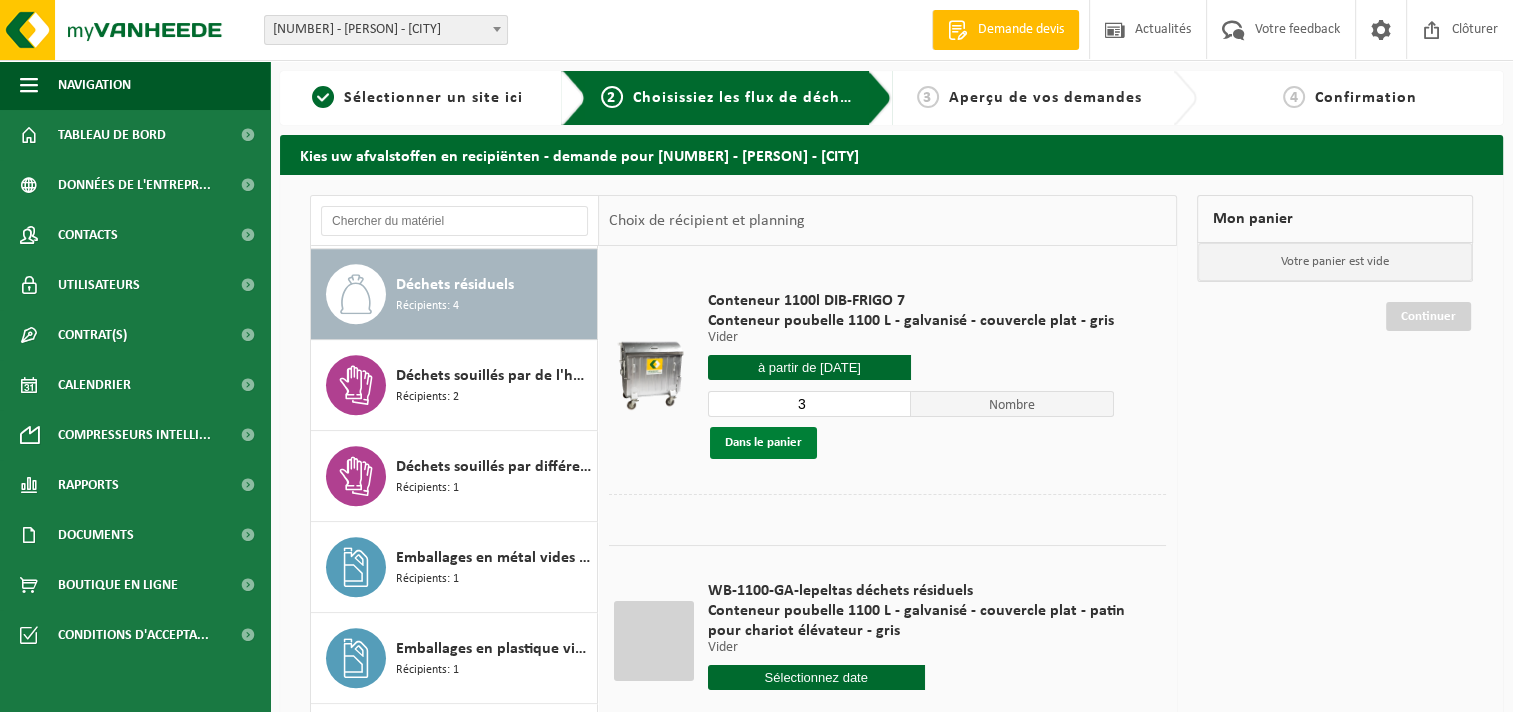click on "Dans le panier" at bounding box center [763, 443] 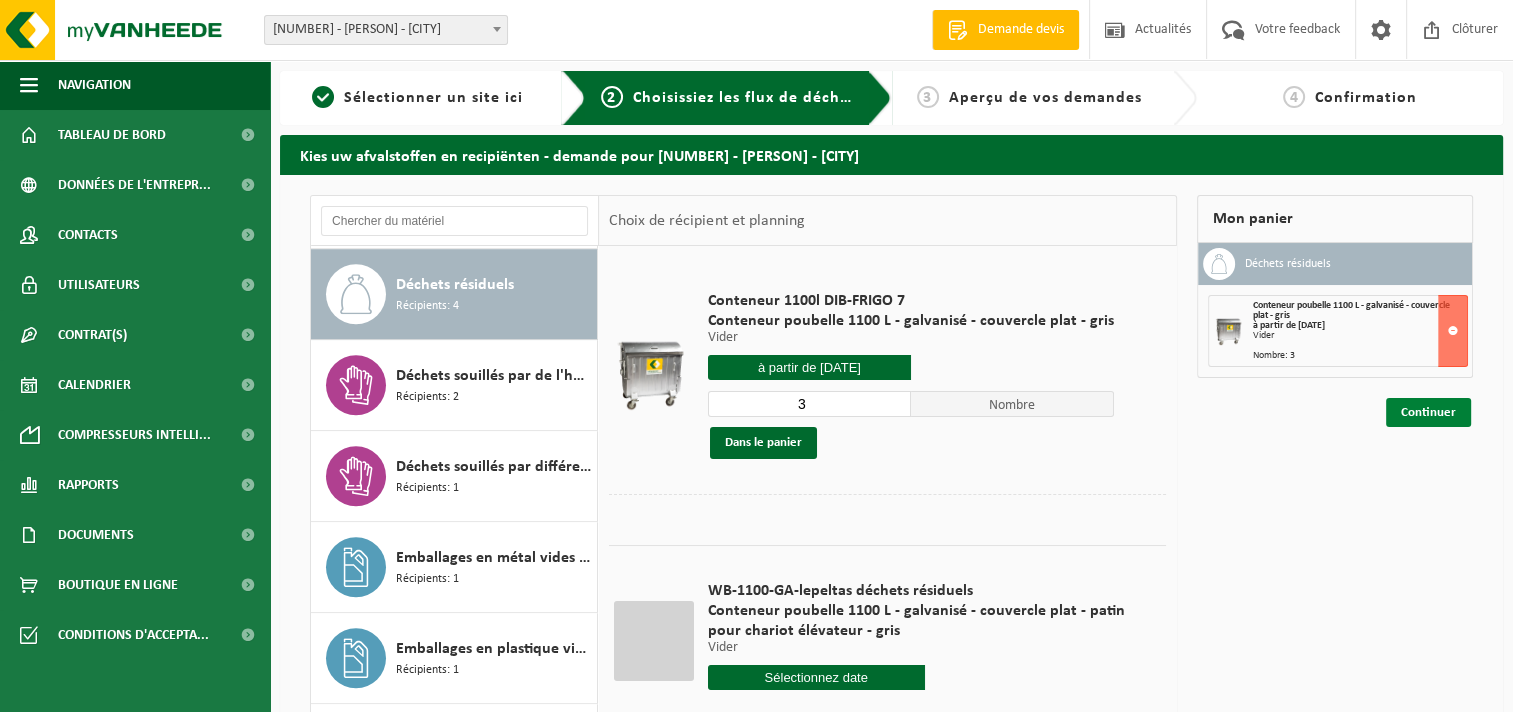 click on "Continuer" at bounding box center (1428, 412) 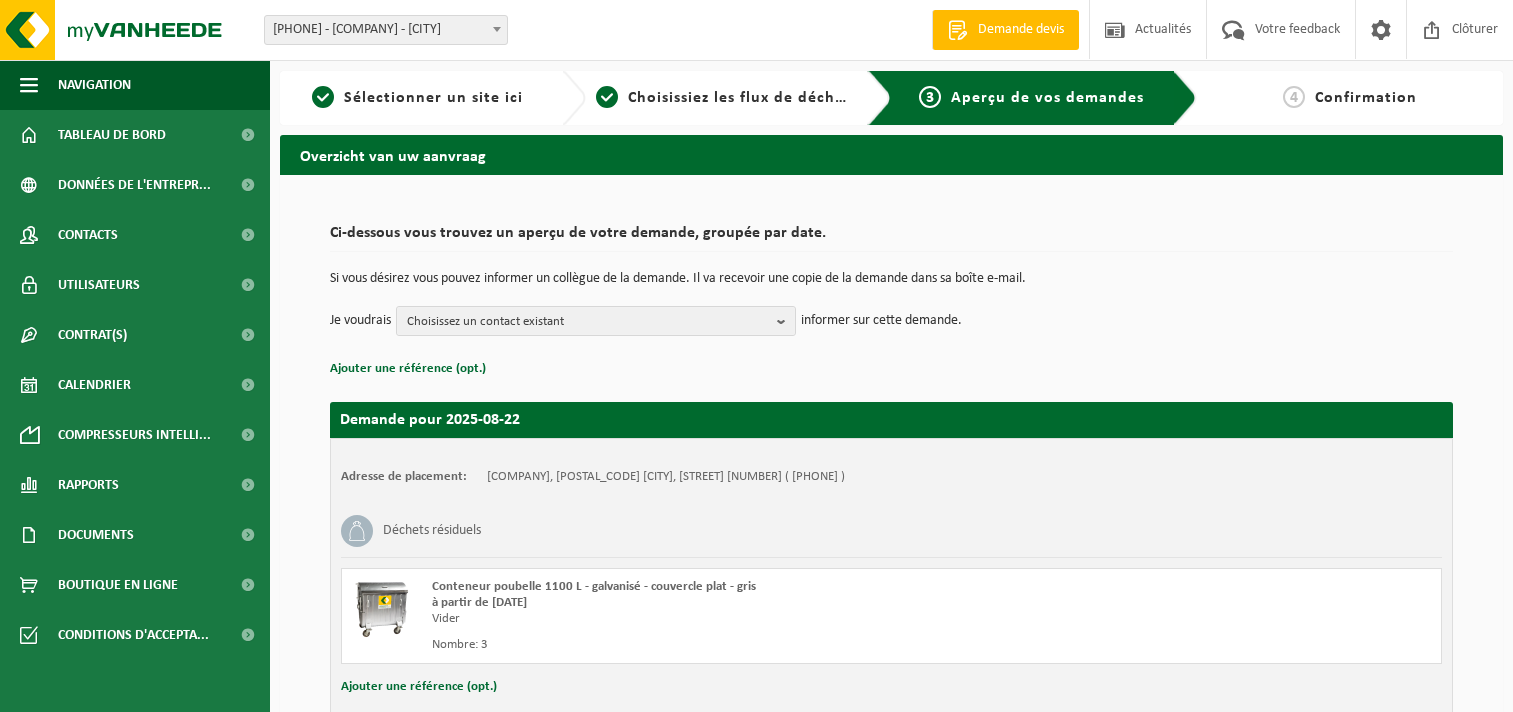 scroll, scrollTop: 0, scrollLeft: 0, axis: both 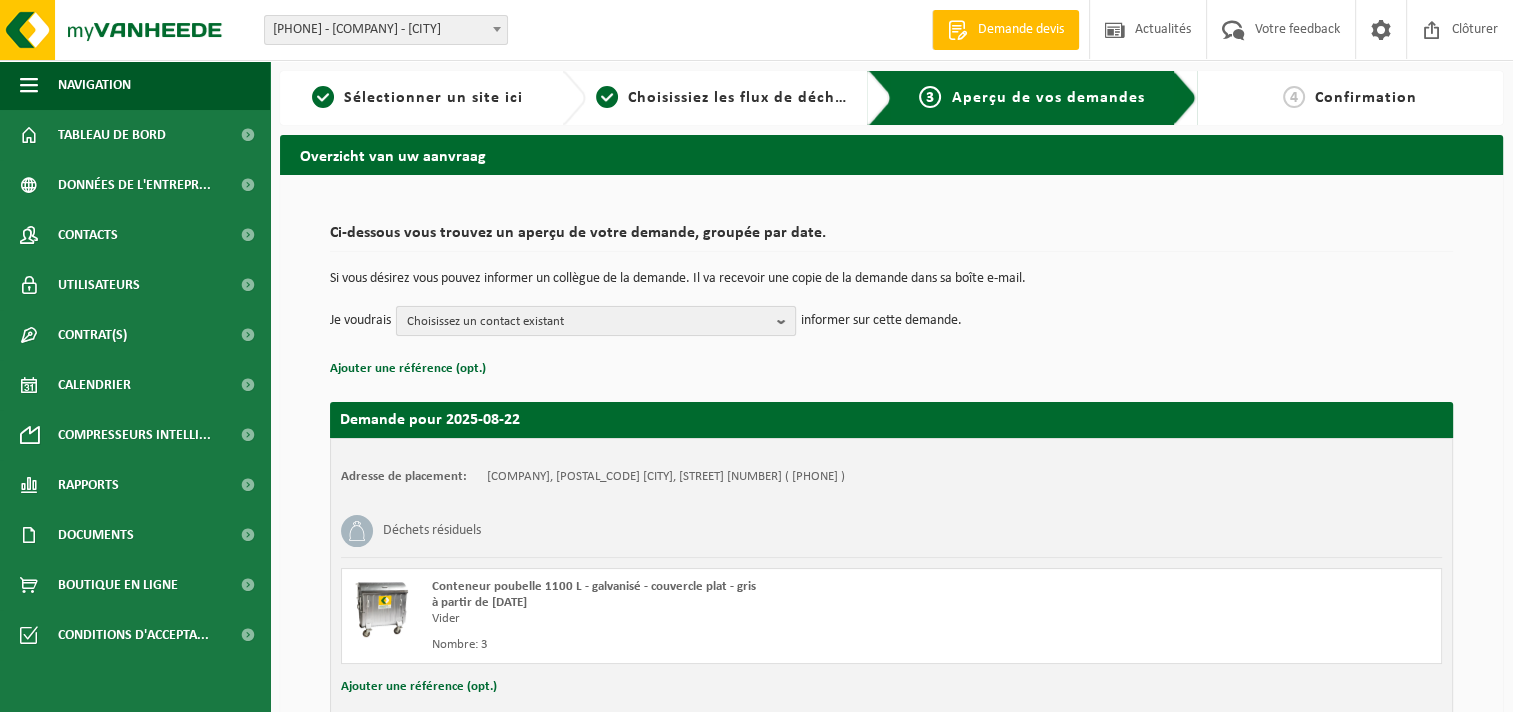click on "Choisissez un contact existant" at bounding box center (596, 321) 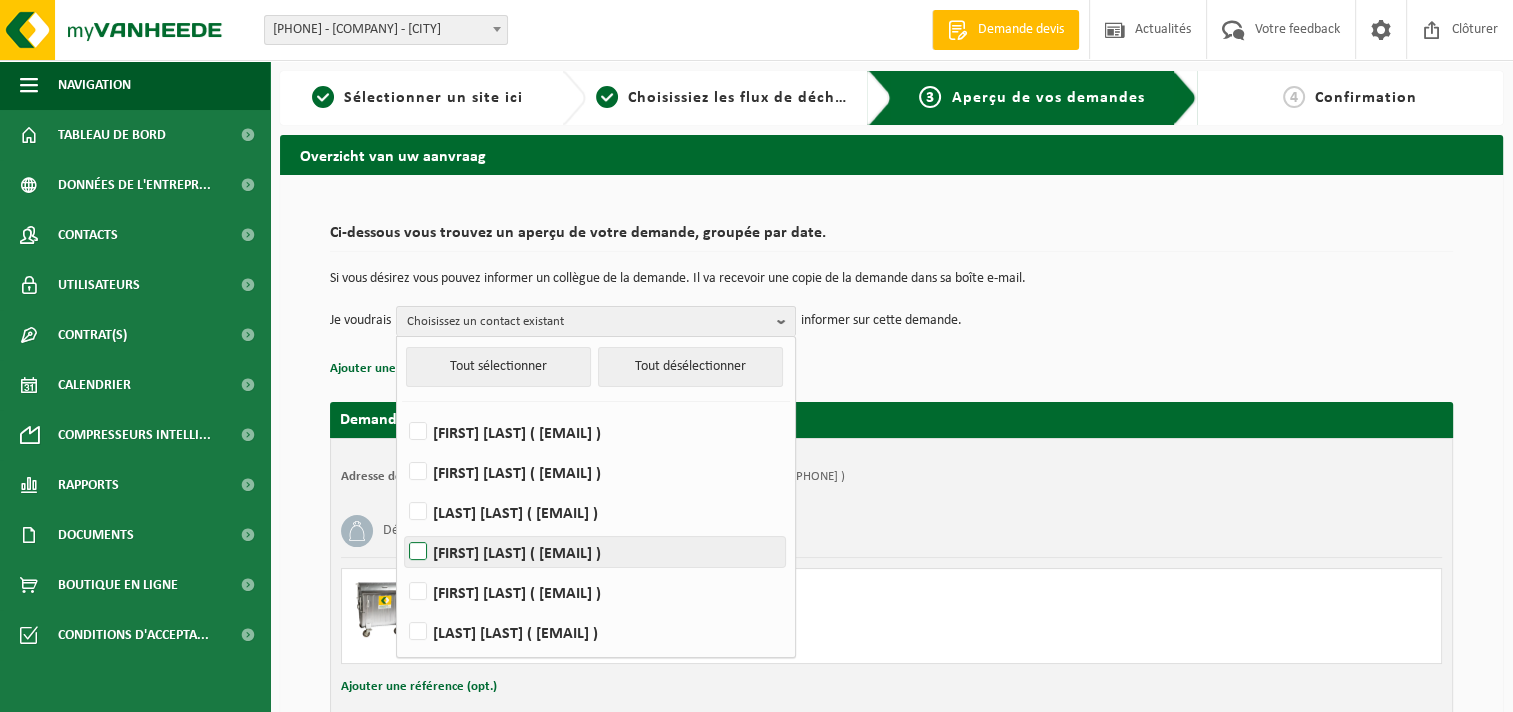 click on "Jean Paul De Backer ( jean-paul.debacker@hesbayefrost.be )" at bounding box center [595, 552] 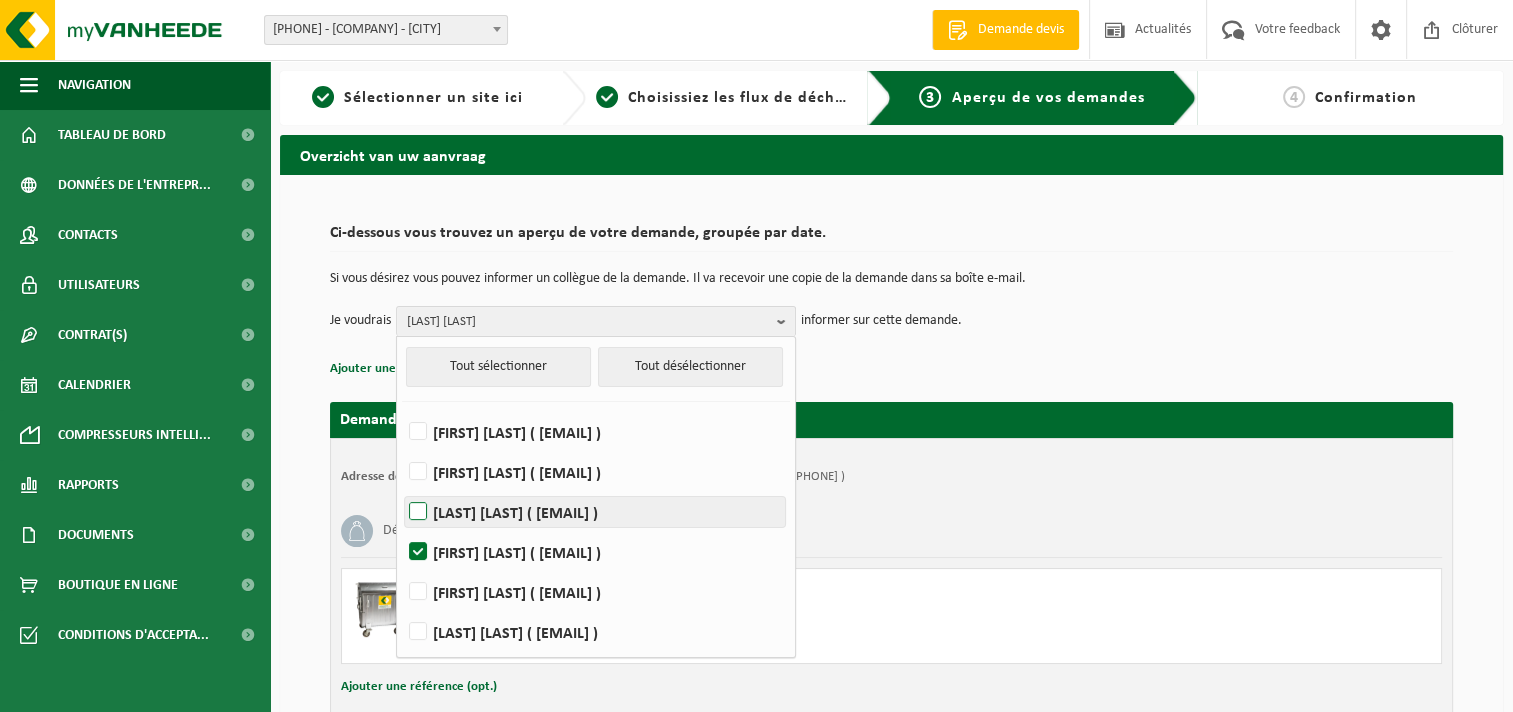 click on "SALVATOR COSTA ( salvator.costa@hesbayefrost.be )" at bounding box center [595, 512] 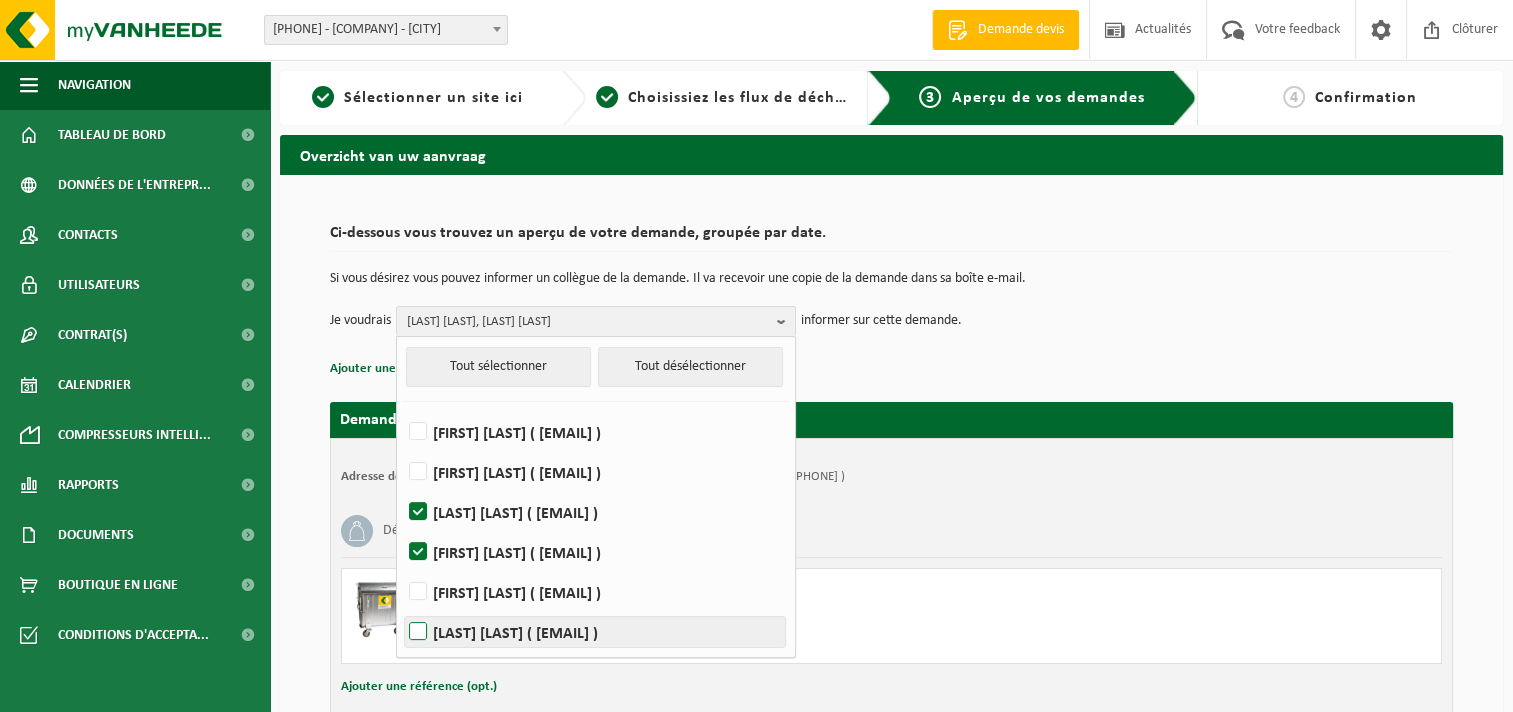 click on "SABRINA PALLEN ( sabrina.pallen@hesbayefrost.be )" at bounding box center (595, 632) 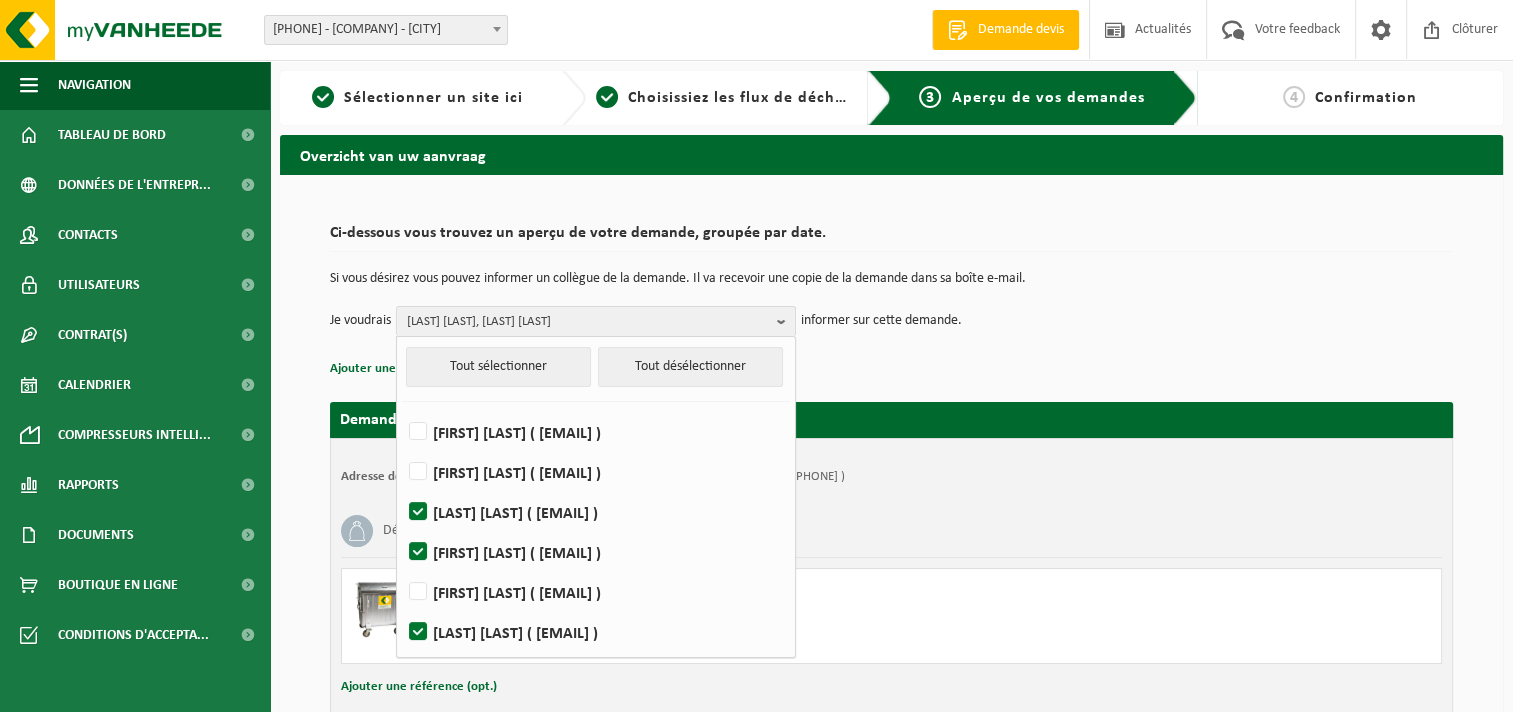 click on "Ci-dessous vous trouvez un aperçu de votre demande, groupée par date.             Si vous désirez vous pouvez informer un collègue de la demande. Il va recevoir une copie de la demande dans sa boîte e-mail.            Je voudrais        SALVATOR COSTA, Jean Paul De Backer, SABRINA PALLEN                   Tout sélectionner Tout désélectionner         YANNICK ALAERTS ( alaertsyannick@gmail.com )         CHRISTOPHE BIERNAUX ( christophe.biernaux@hesbayefrost.be )         SALVATOR COSTA ( salvator.costa@hesbayefrost.be )         Jean Paul De Backer ( jean-paul.debacker@hesbayefrost.be )         Frédéric Leloux ( frederic.leloux@hesbayefrost.be )         SABRINA PALLEN ( sabrina.pallen@hesbayefrost.be )              informer sur cette demande.                Ajouter une référence (opt.)" at bounding box center [891, 298] 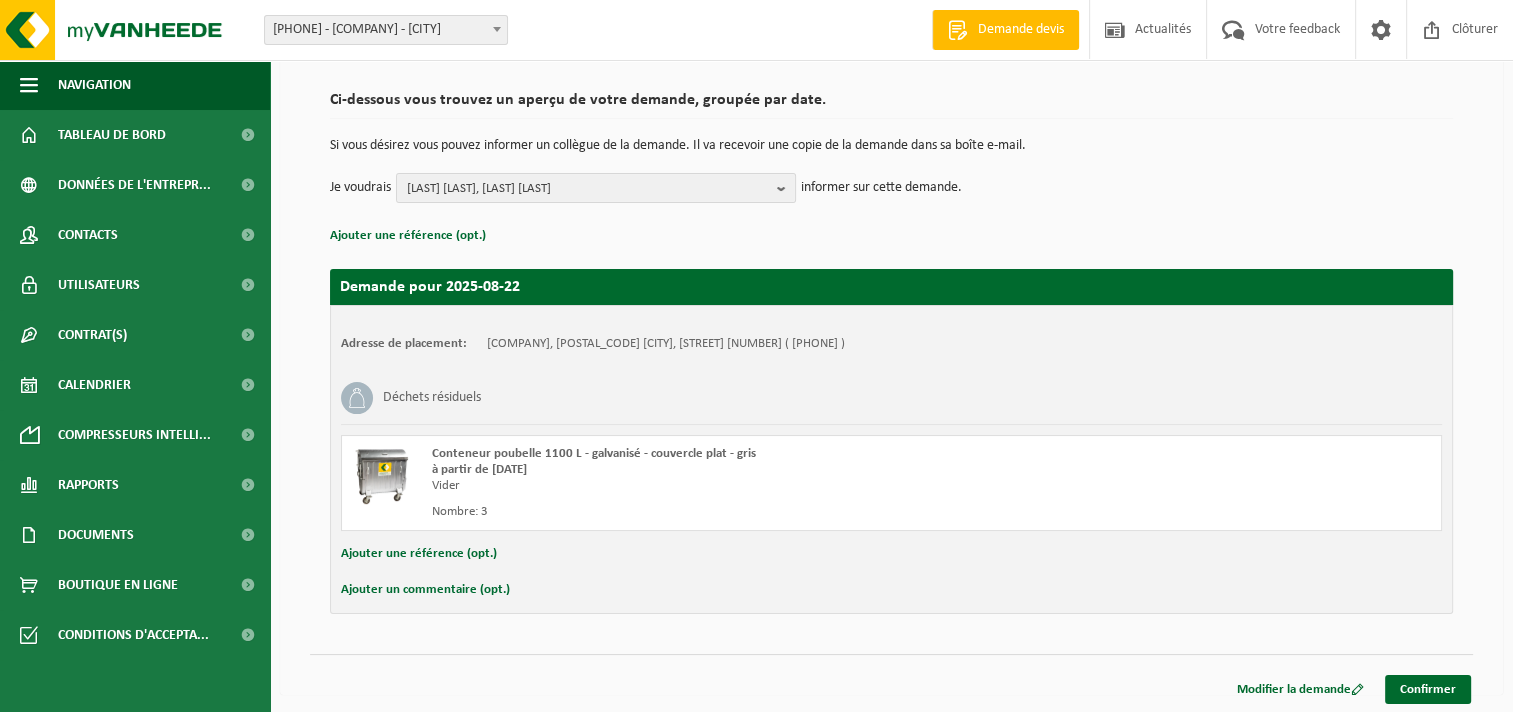 scroll, scrollTop: 134, scrollLeft: 0, axis: vertical 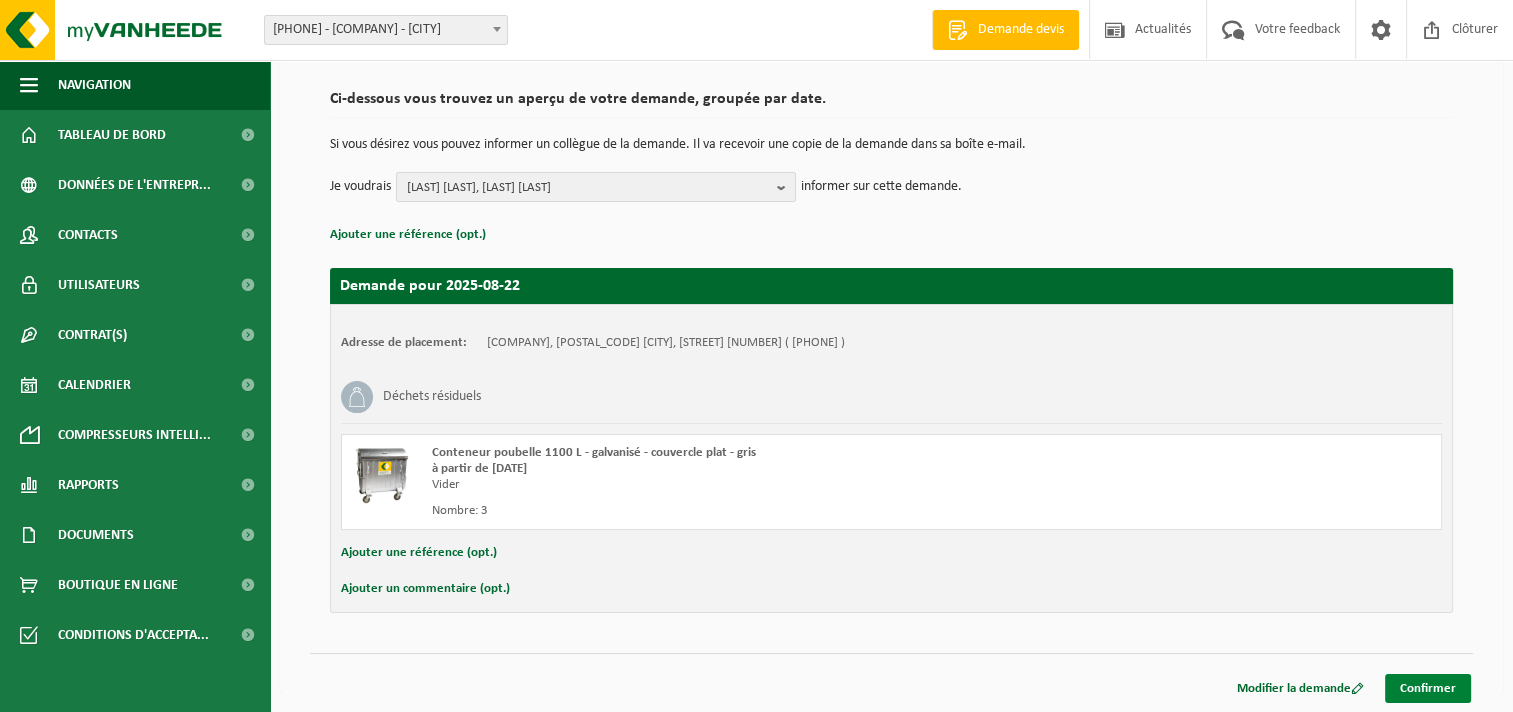 click on "Confirmer" at bounding box center [1428, 688] 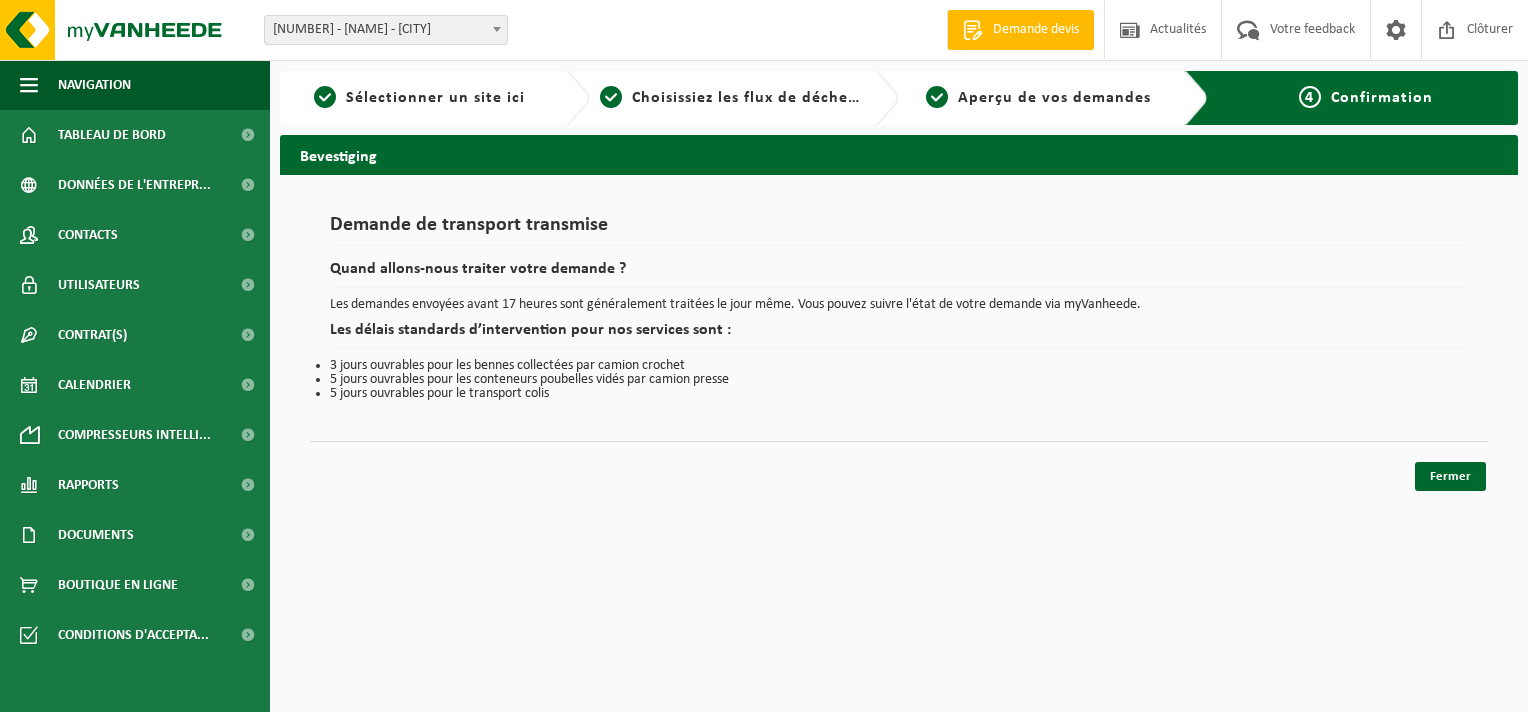 scroll, scrollTop: 0, scrollLeft: 0, axis: both 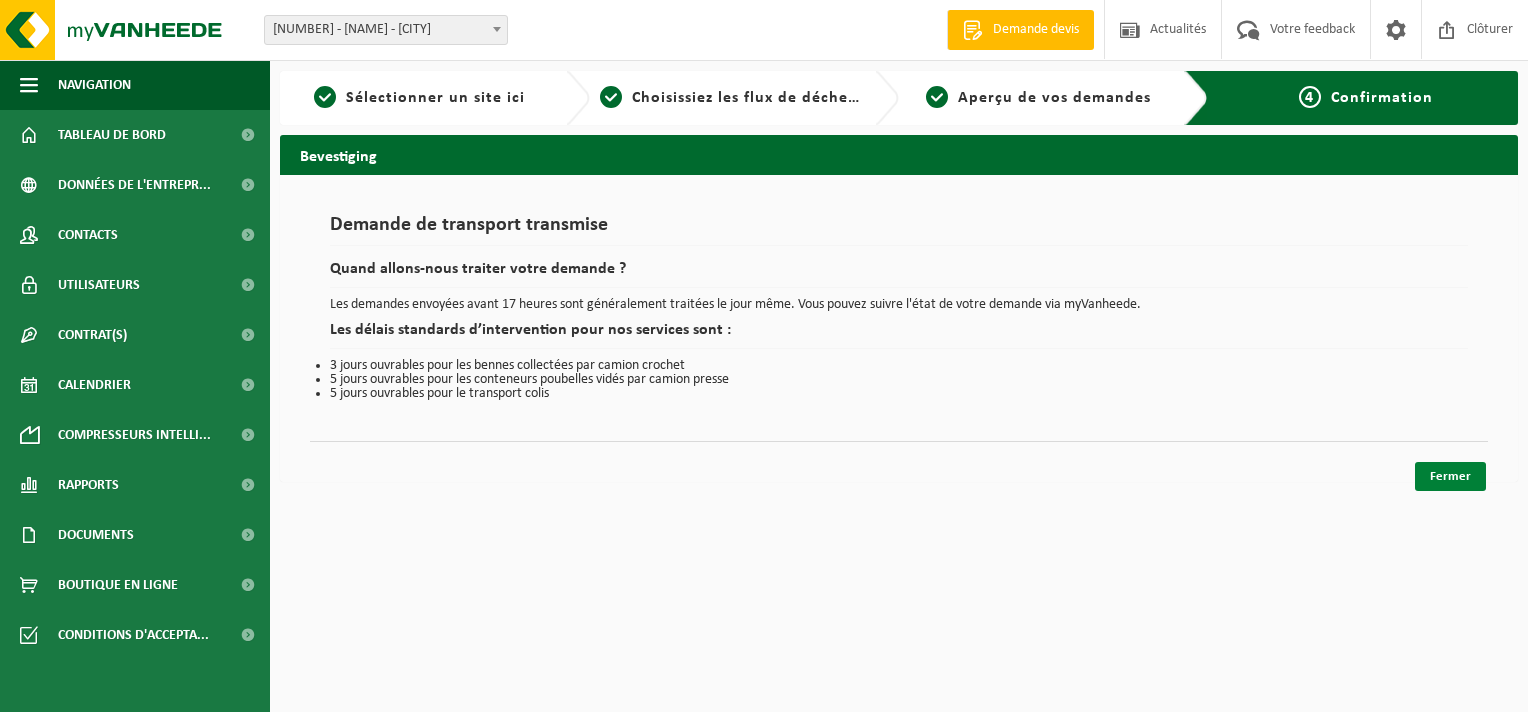 click on "Fermer" at bounding box center [1450, 476] 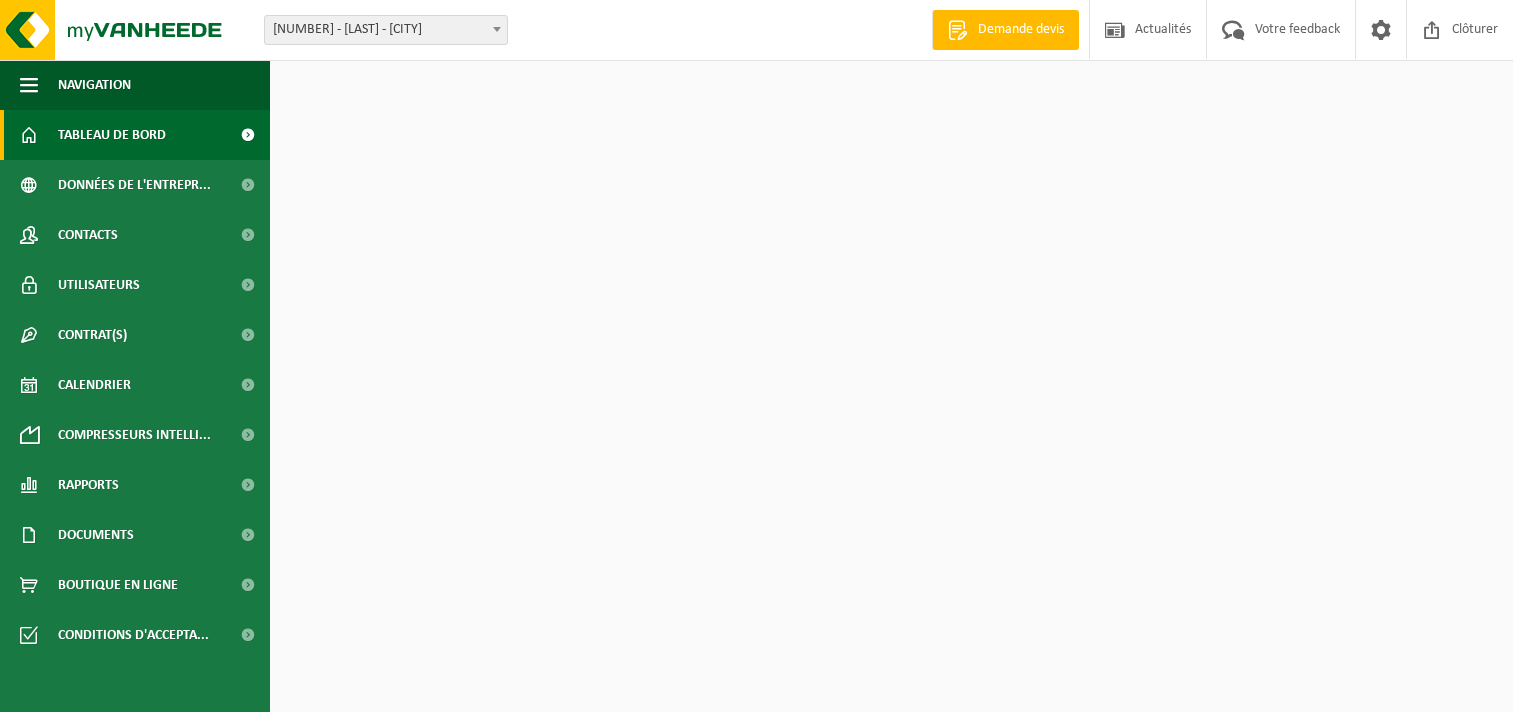 scroll, scrollTop: 0, scrollLeft: 0, axis: both 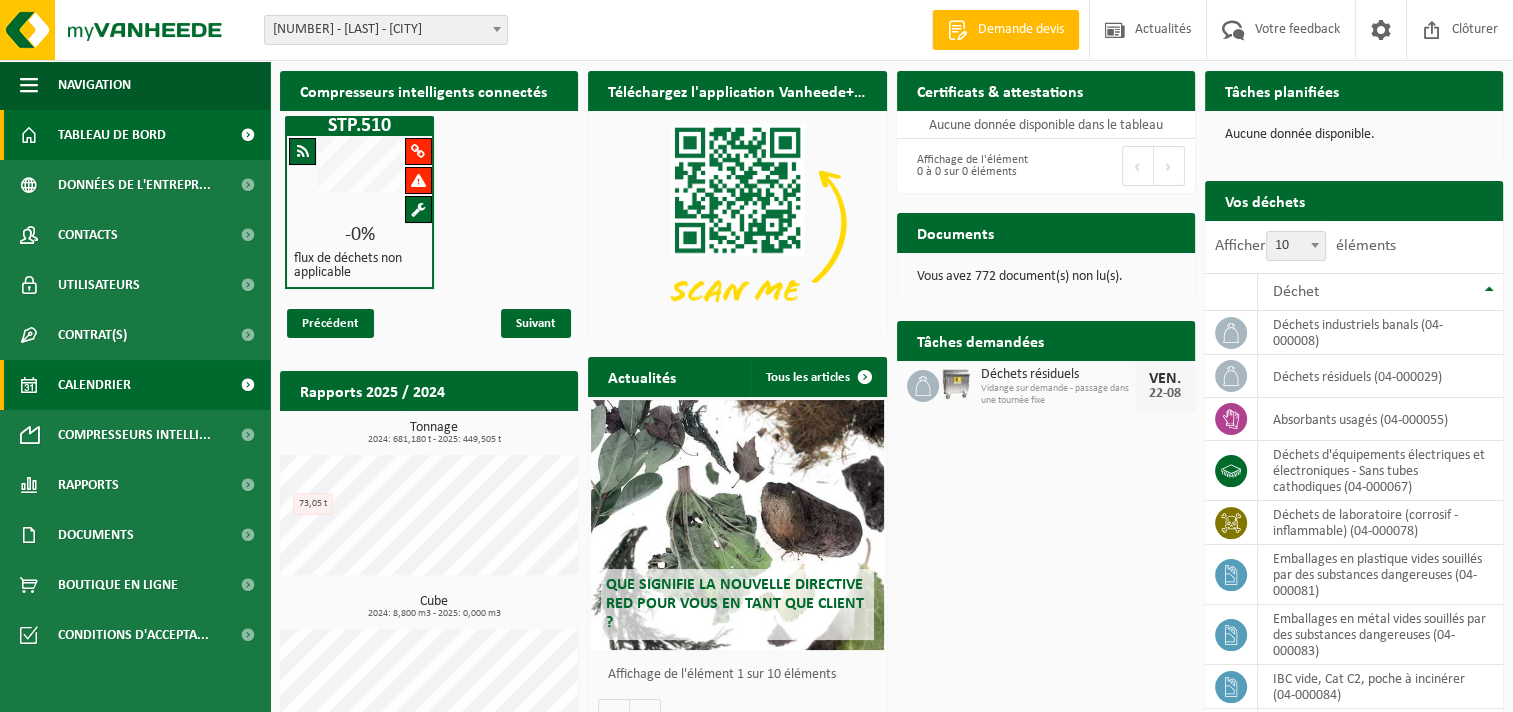 click on "Calendrier" at bounding box center [94, 385] 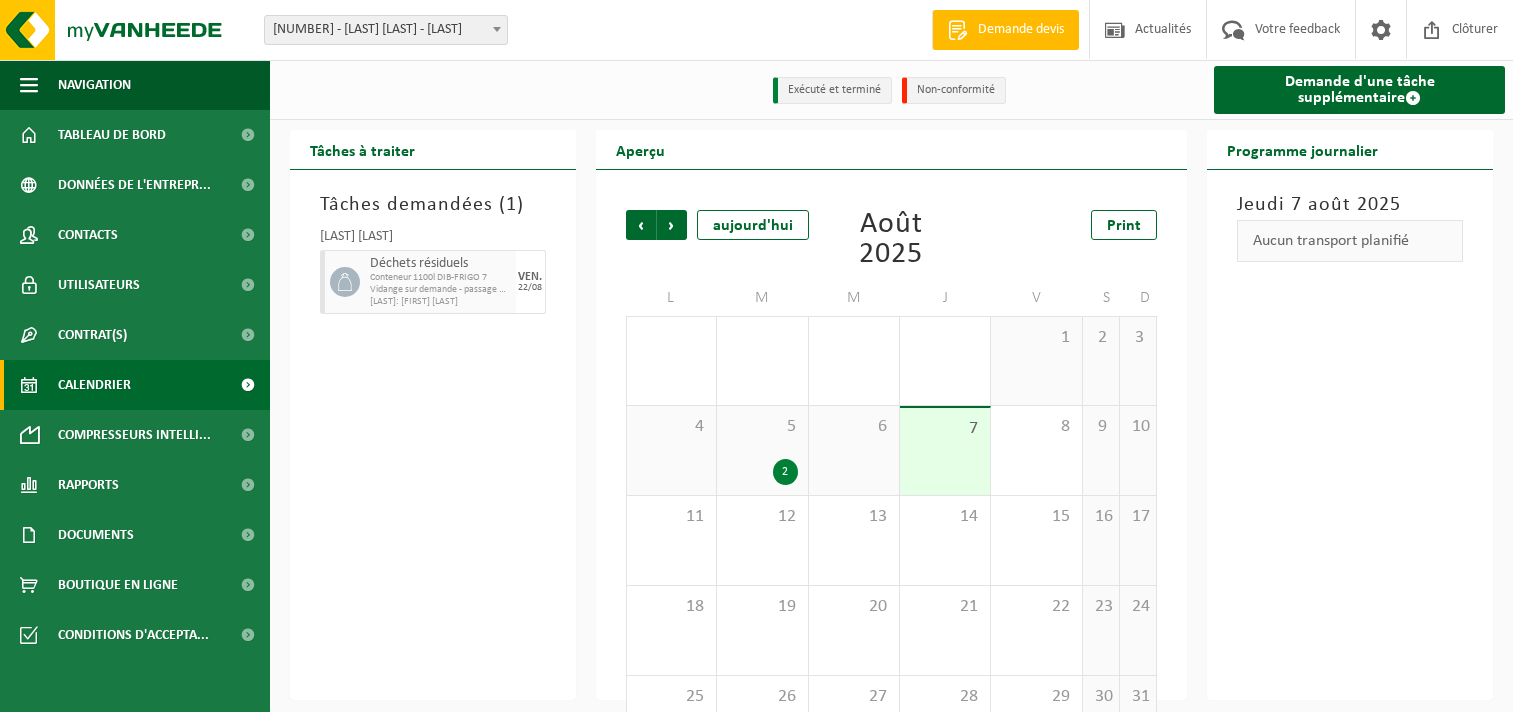 scroll, scrollTop: 0, scrollLeft: 0, axis: both 